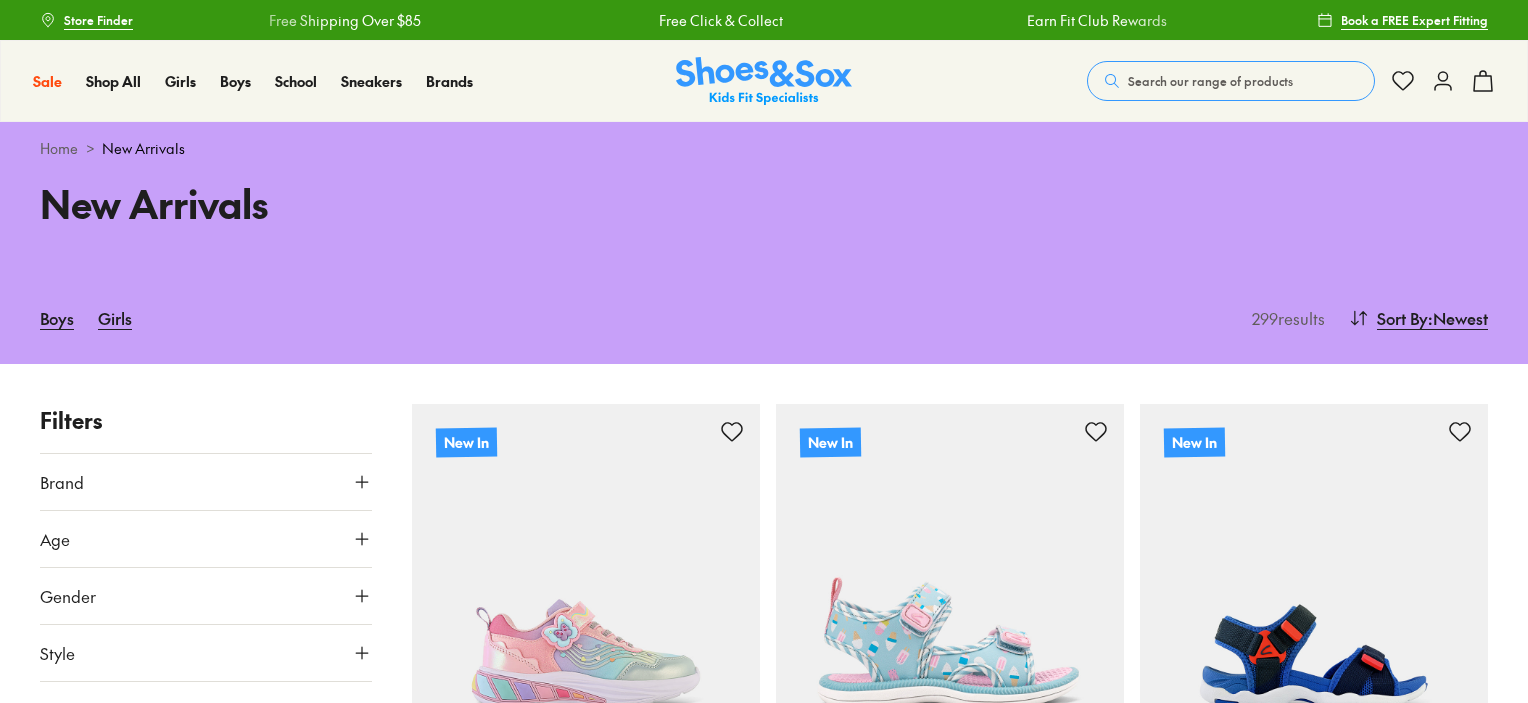 scroll, scrollTop: 0, scrollLeft: 0, axis: both 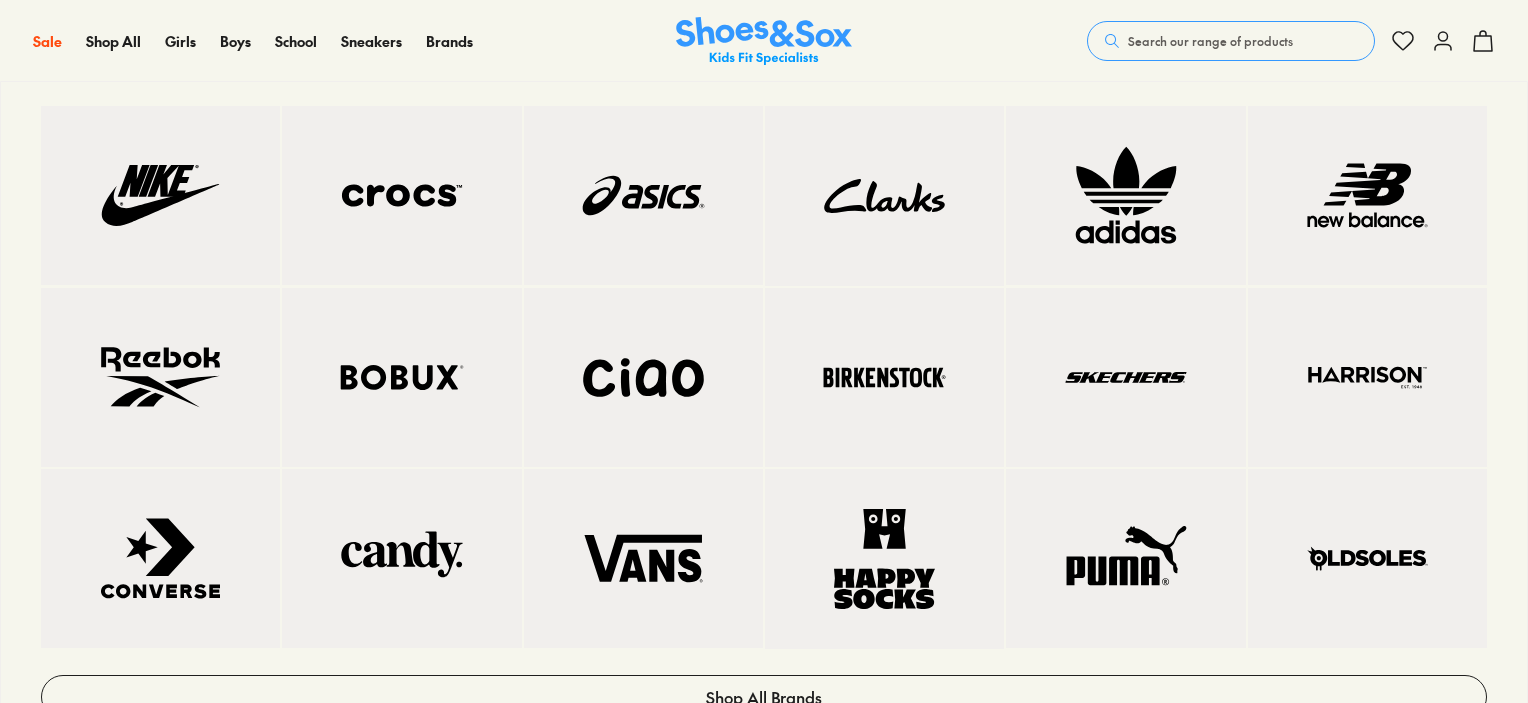 click on "Brands
Shop All Brands" at bounding box center (461, 41) 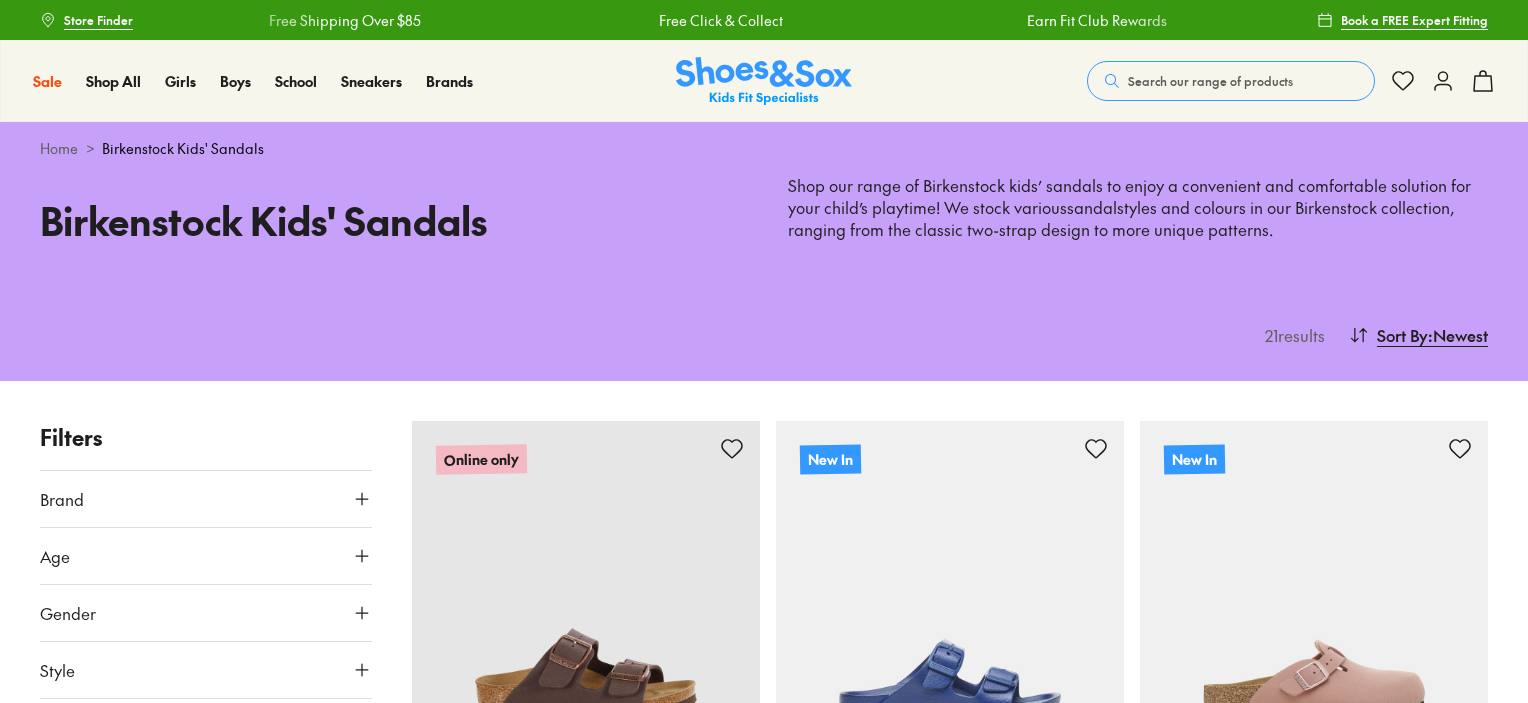 scroll, scrollTop: 37, scrollLeft: 0, axis: vertical 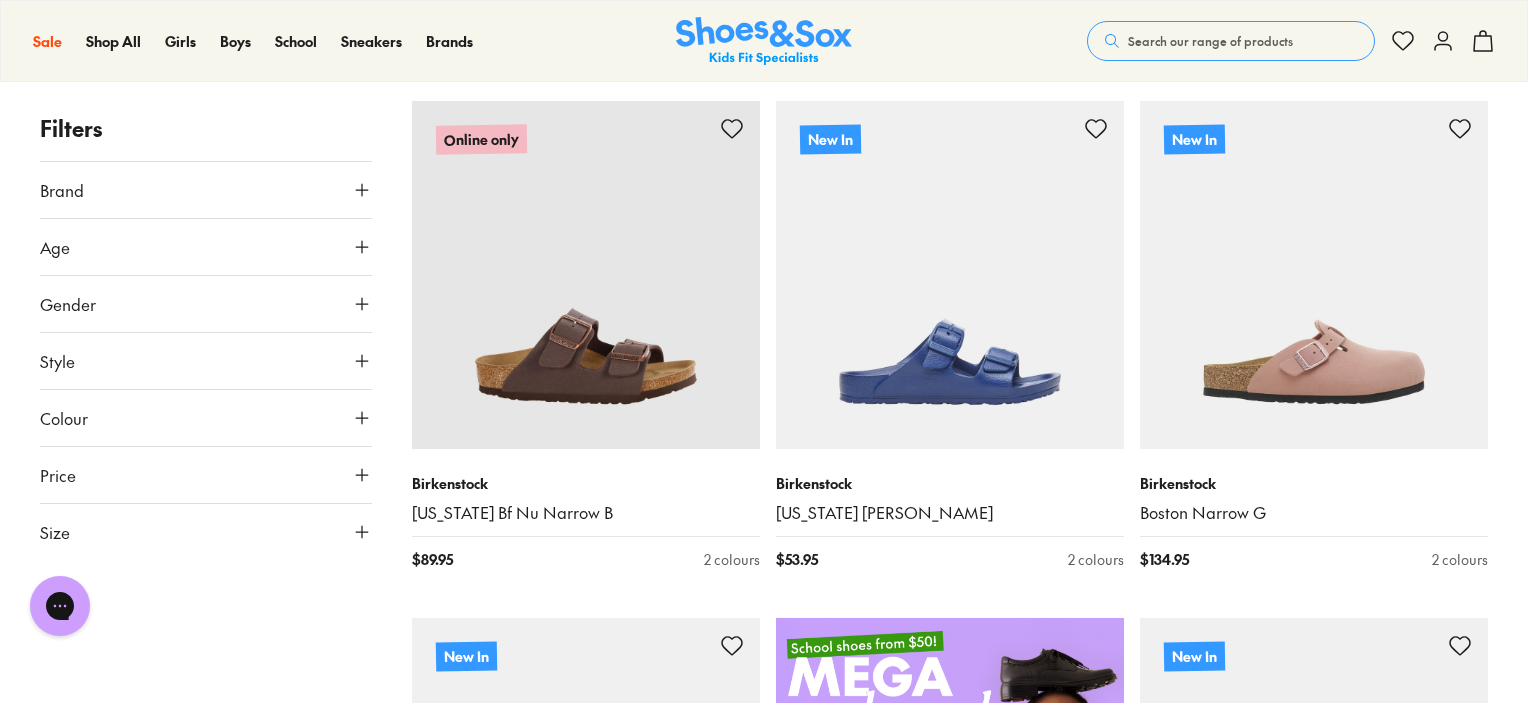 click on "Age" at bounding box center (206, 247) 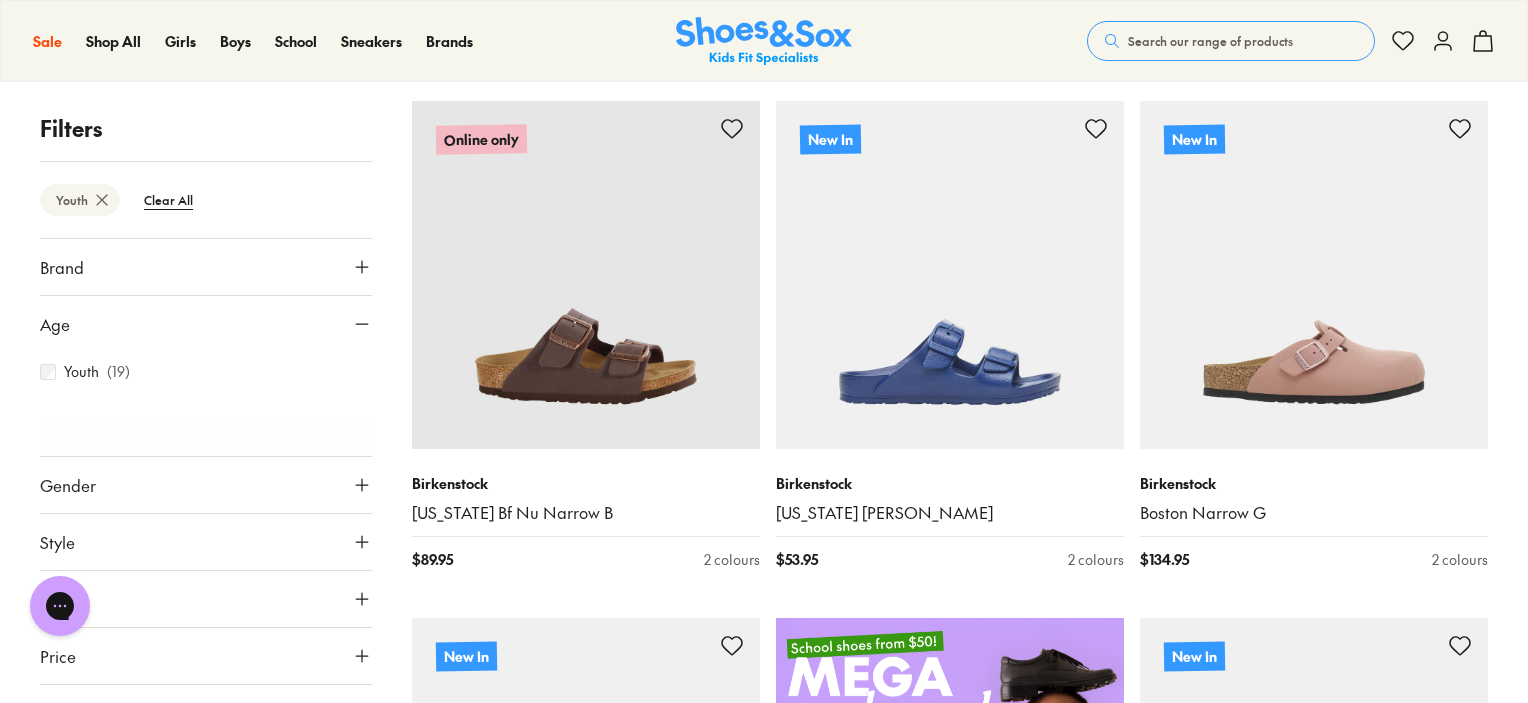 type on "***" 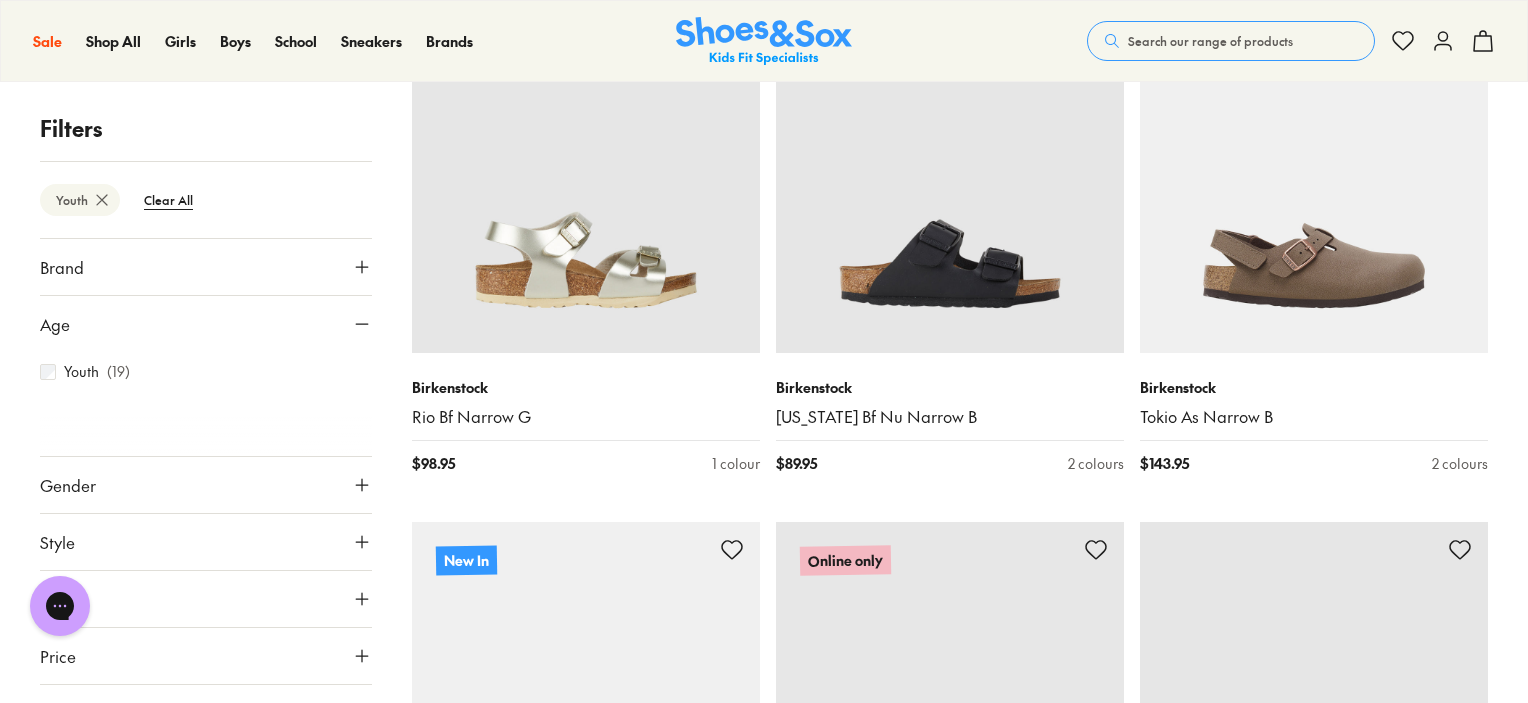 scroll, scrollTop: 2484, scrollLeft: 0, axis: vertical 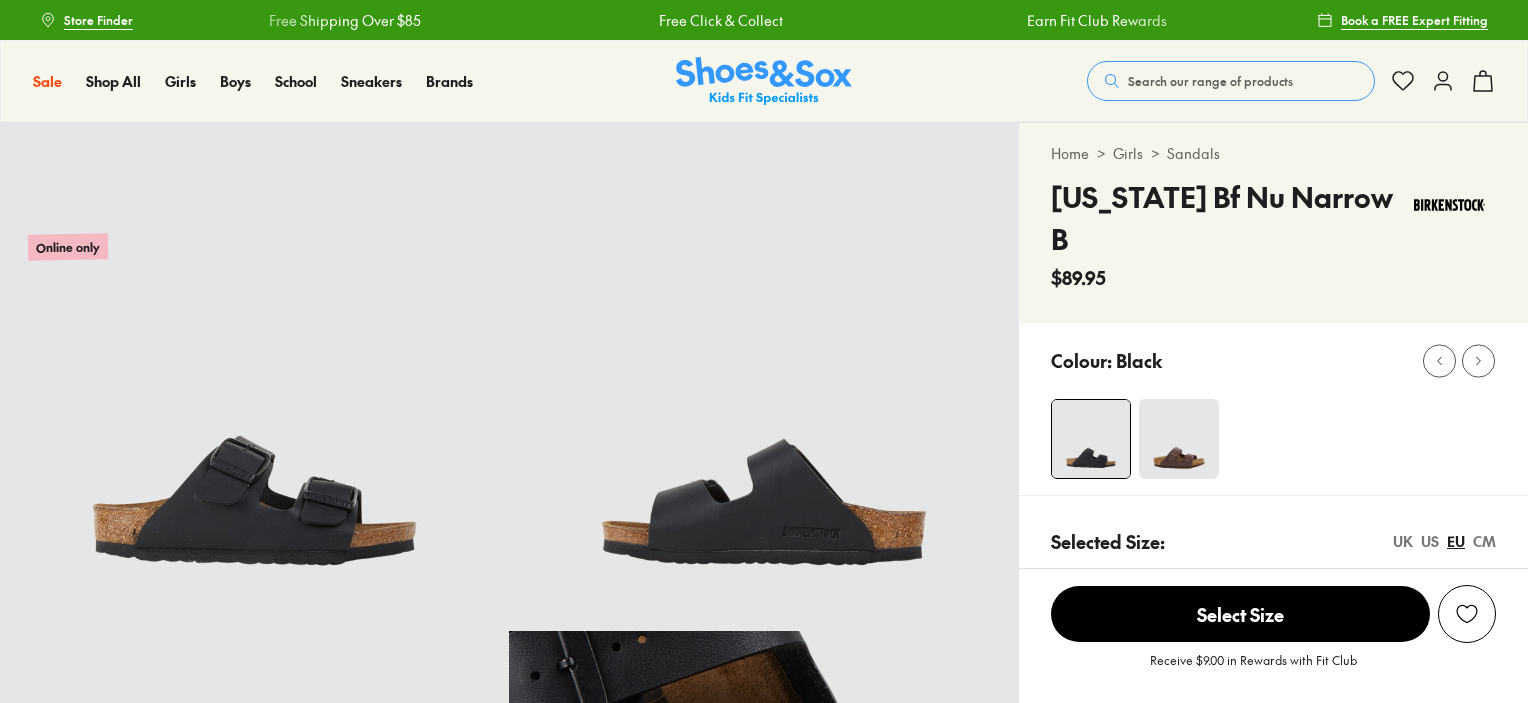 select on "*" 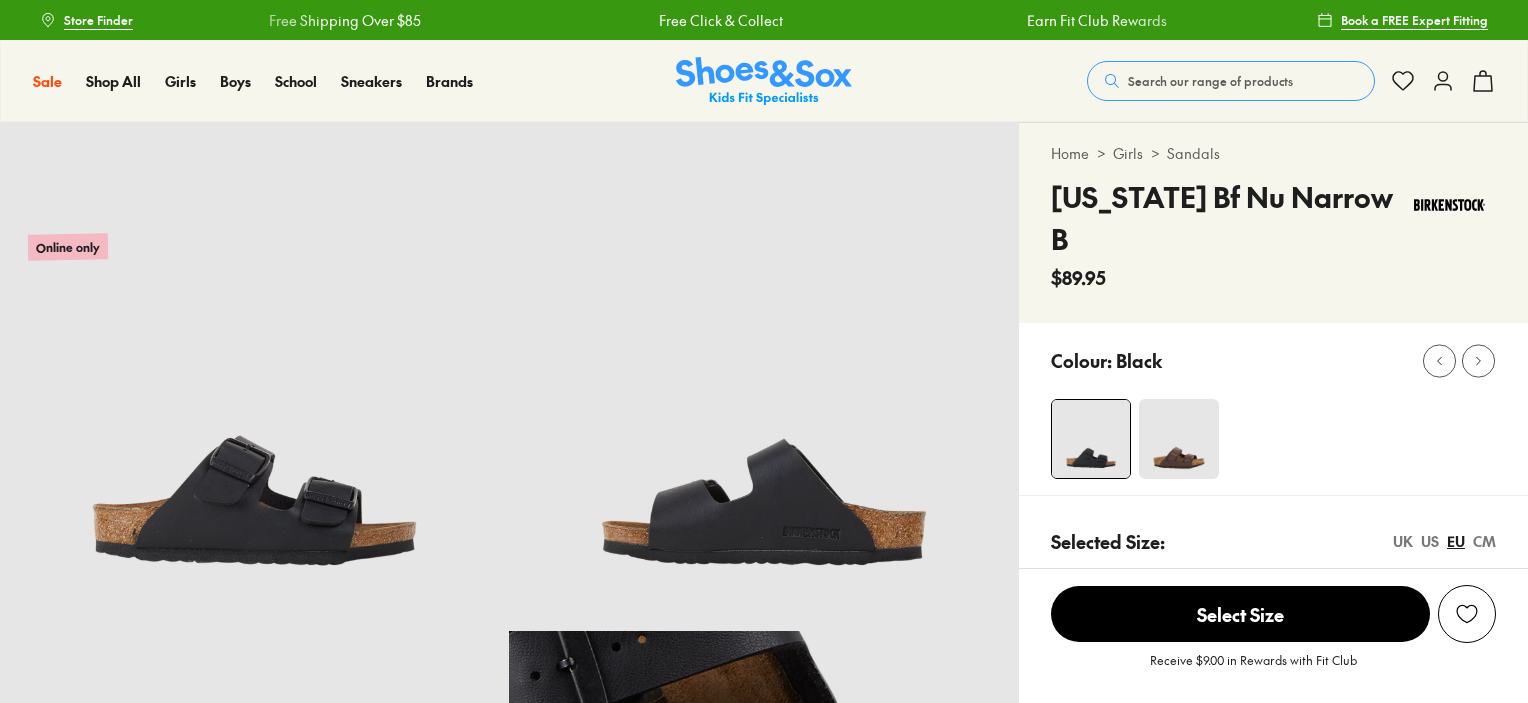 scroll, scrollTop: 0, scrollLeft: 0, axis: both 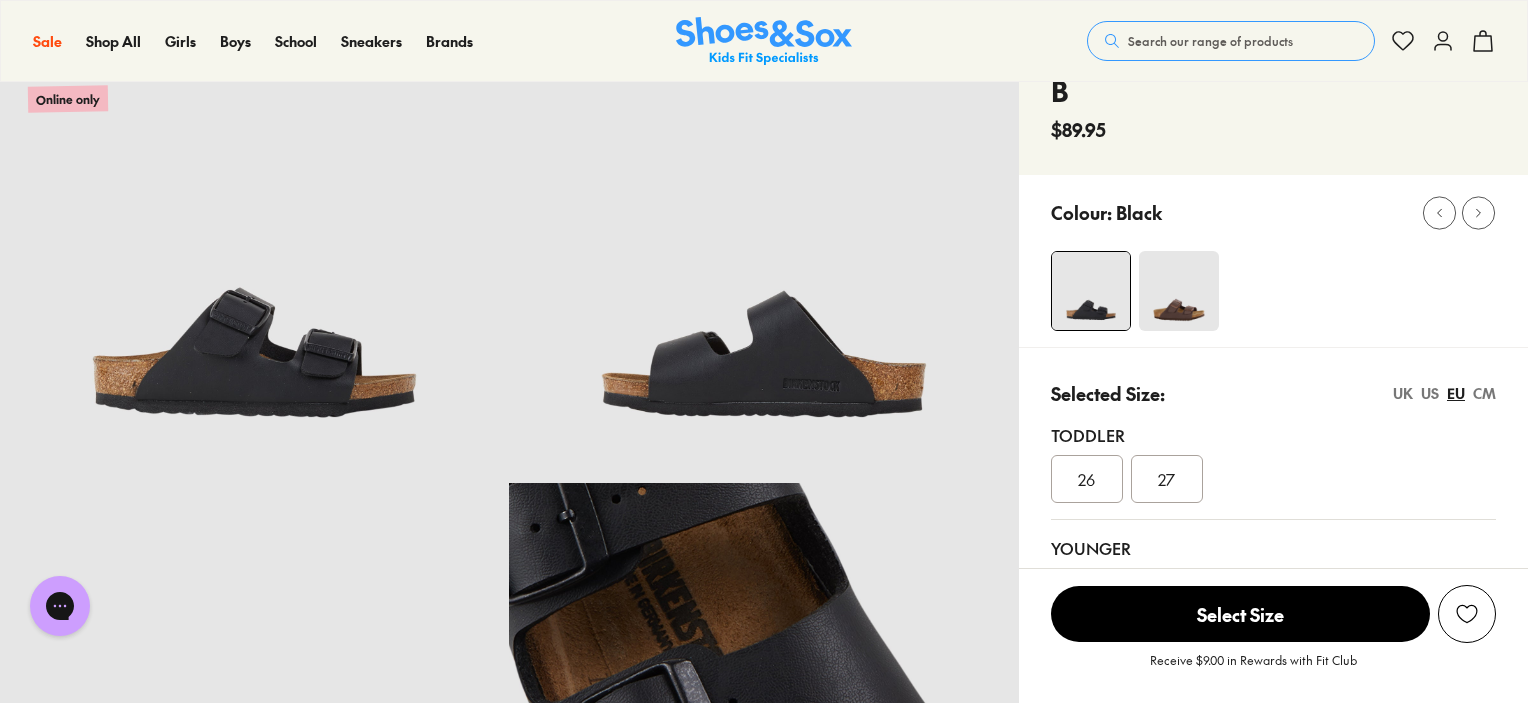 click at bounding box center (1179, 291) 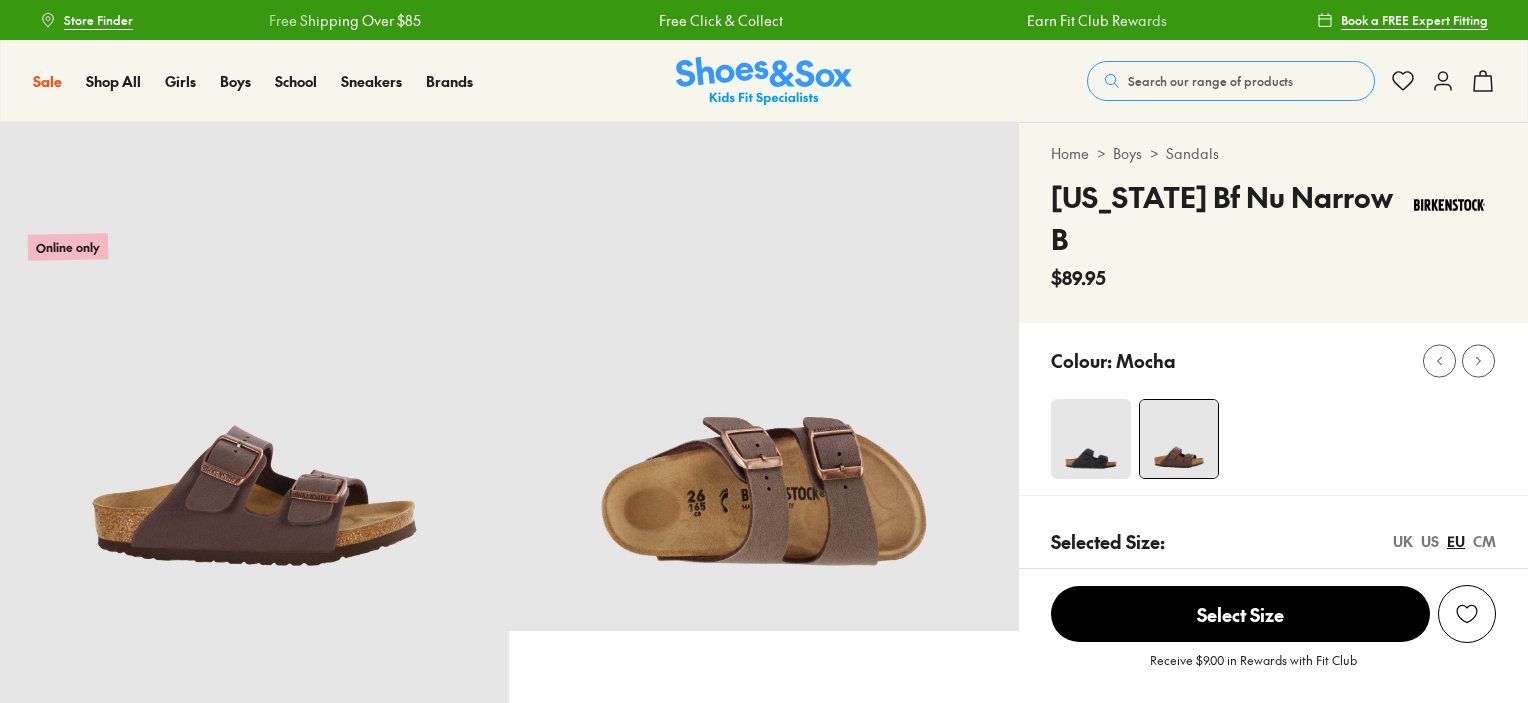 scroll, scrollTop: 0, scrollLeft: 0, axis: both 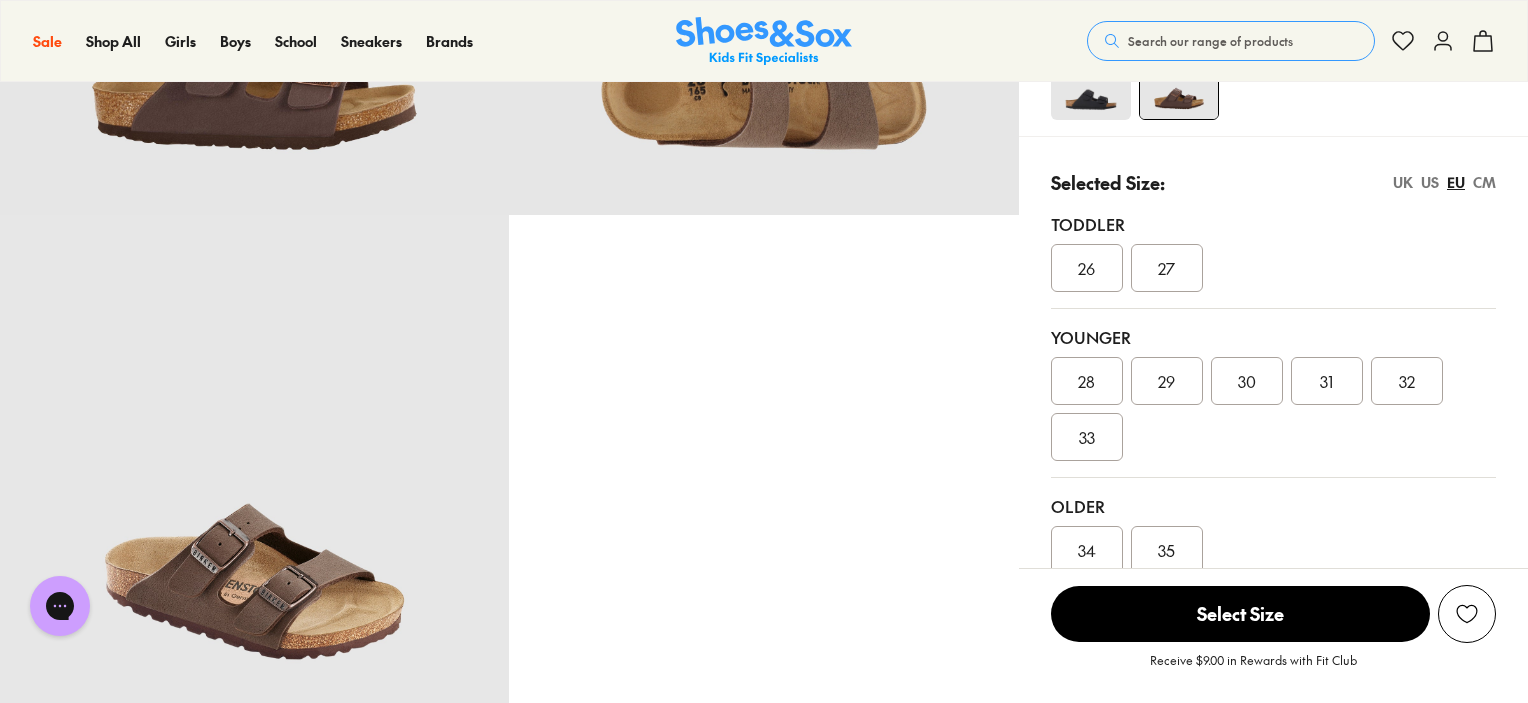 select on "*" 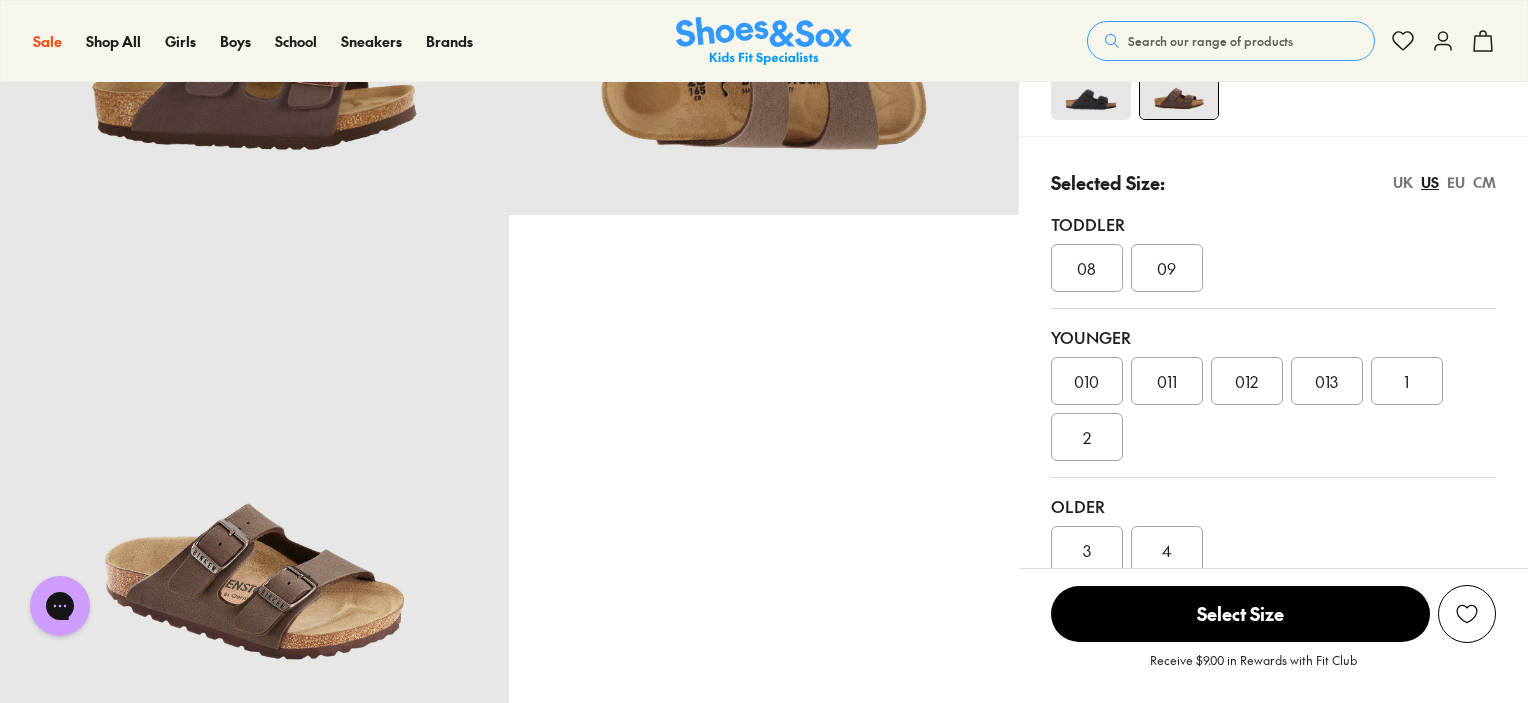 click on "EU" at bounding box center [1456, 182] 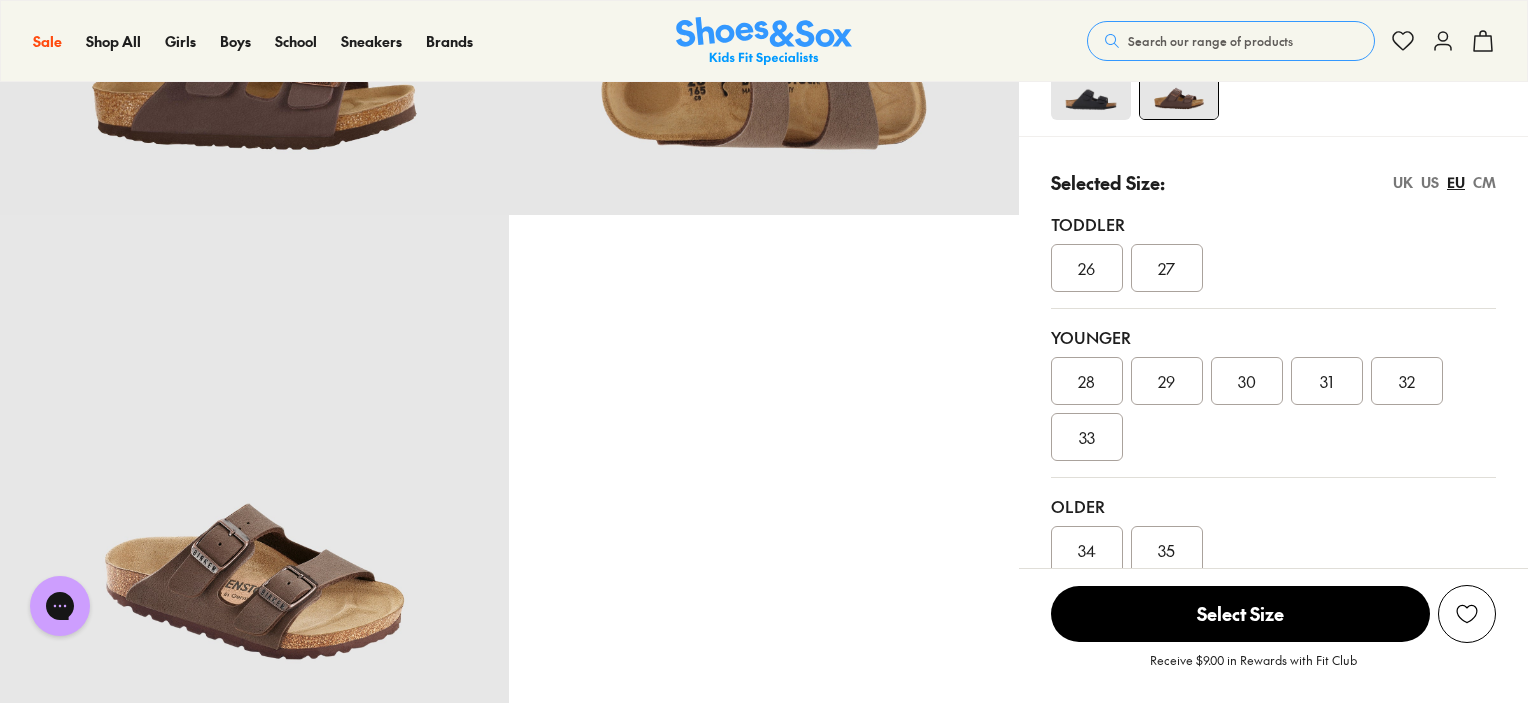 scroll, scrollTop: 0, scrollLeft: 0, axis: both 